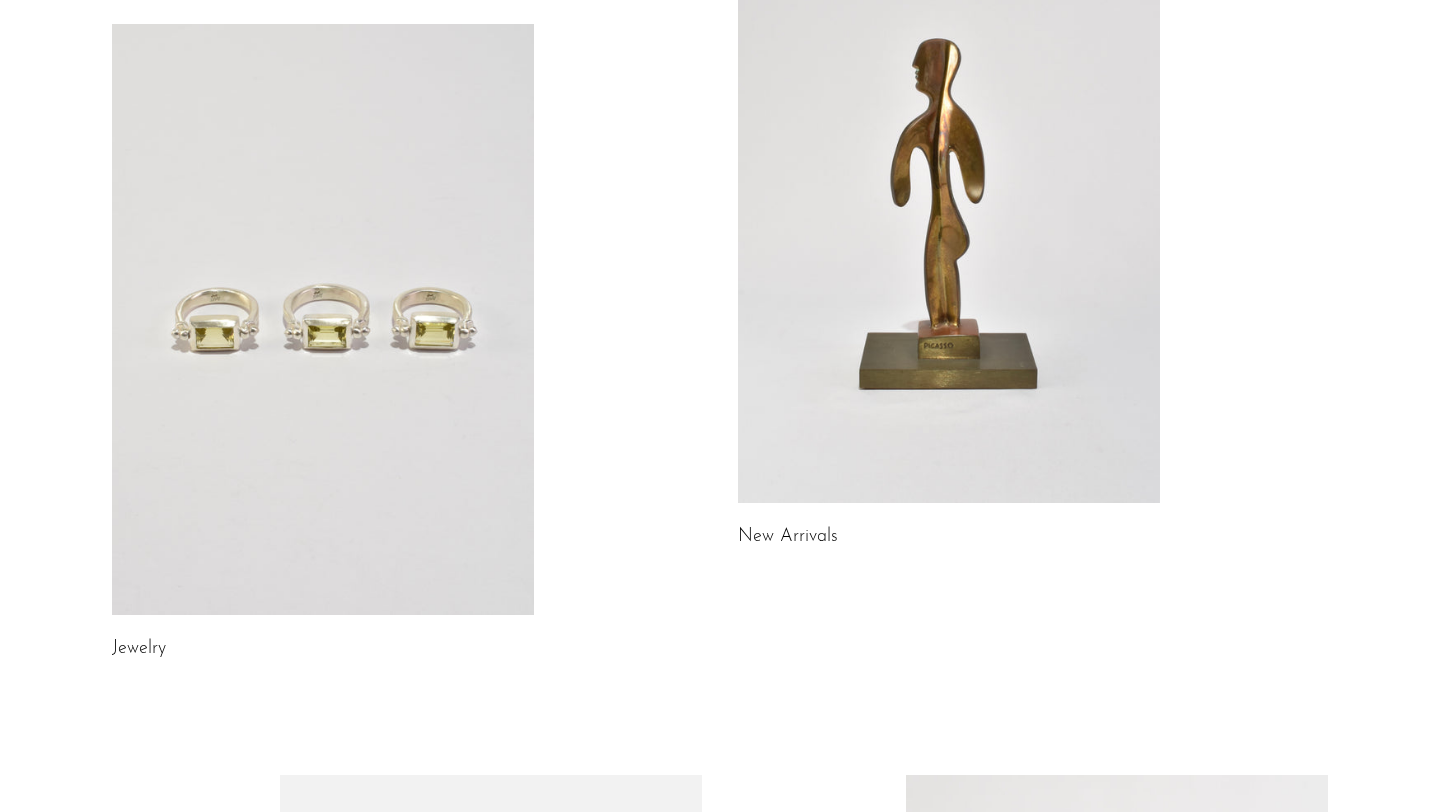 scroll, scrollTop: 0, scrollLeft: 0, axis: both 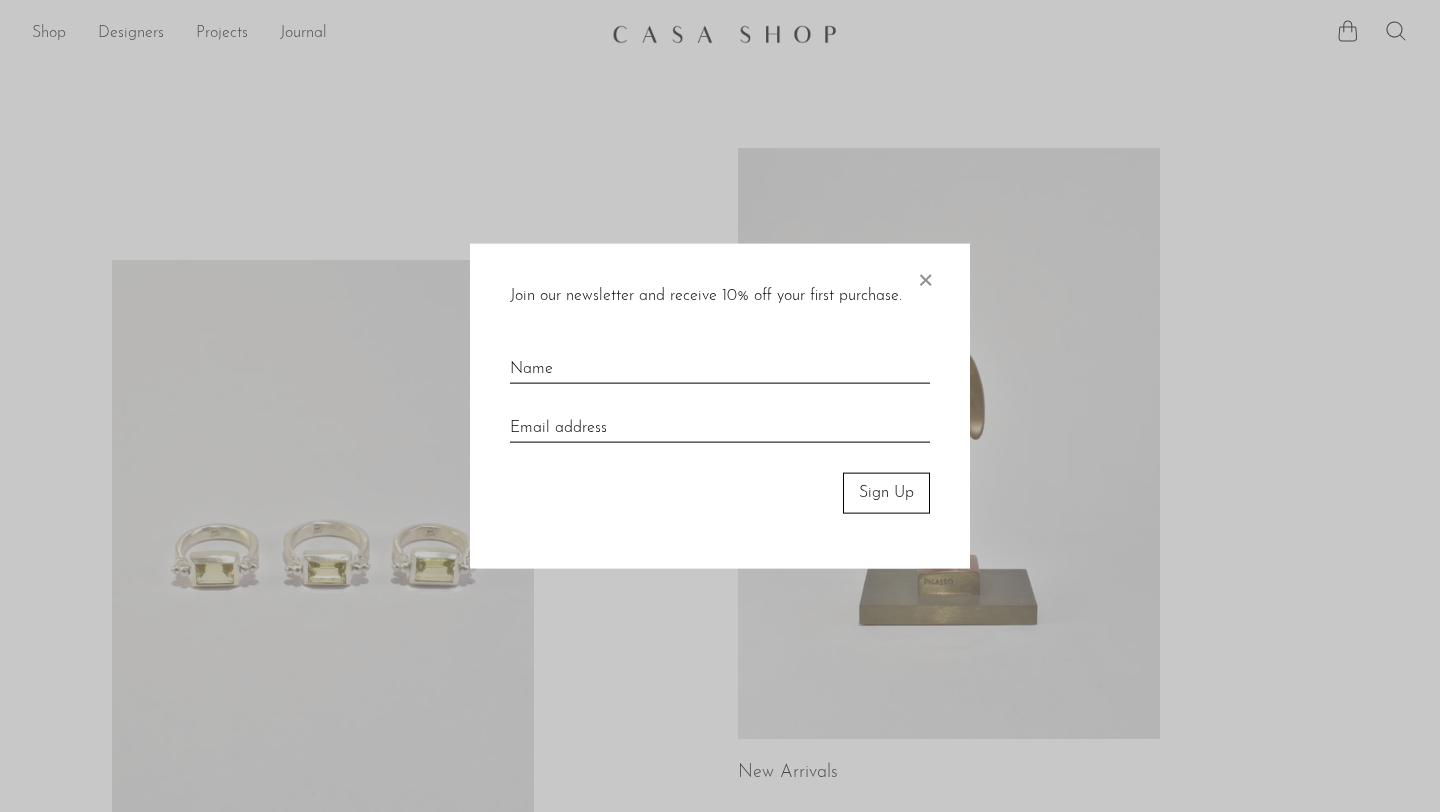 click on "×" at bounding box center (925, 276) 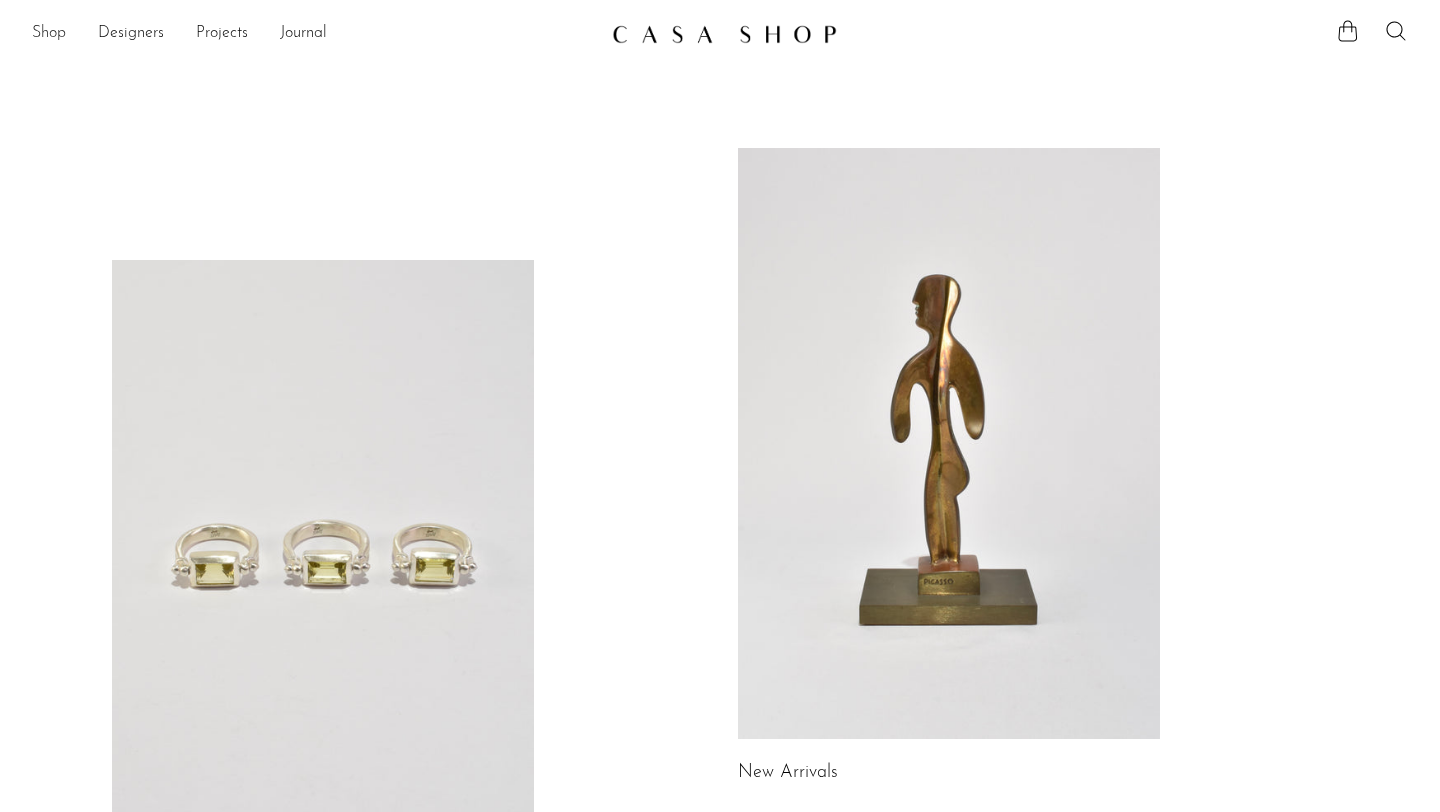 click on "Shop" at bounding box center (49, 34) 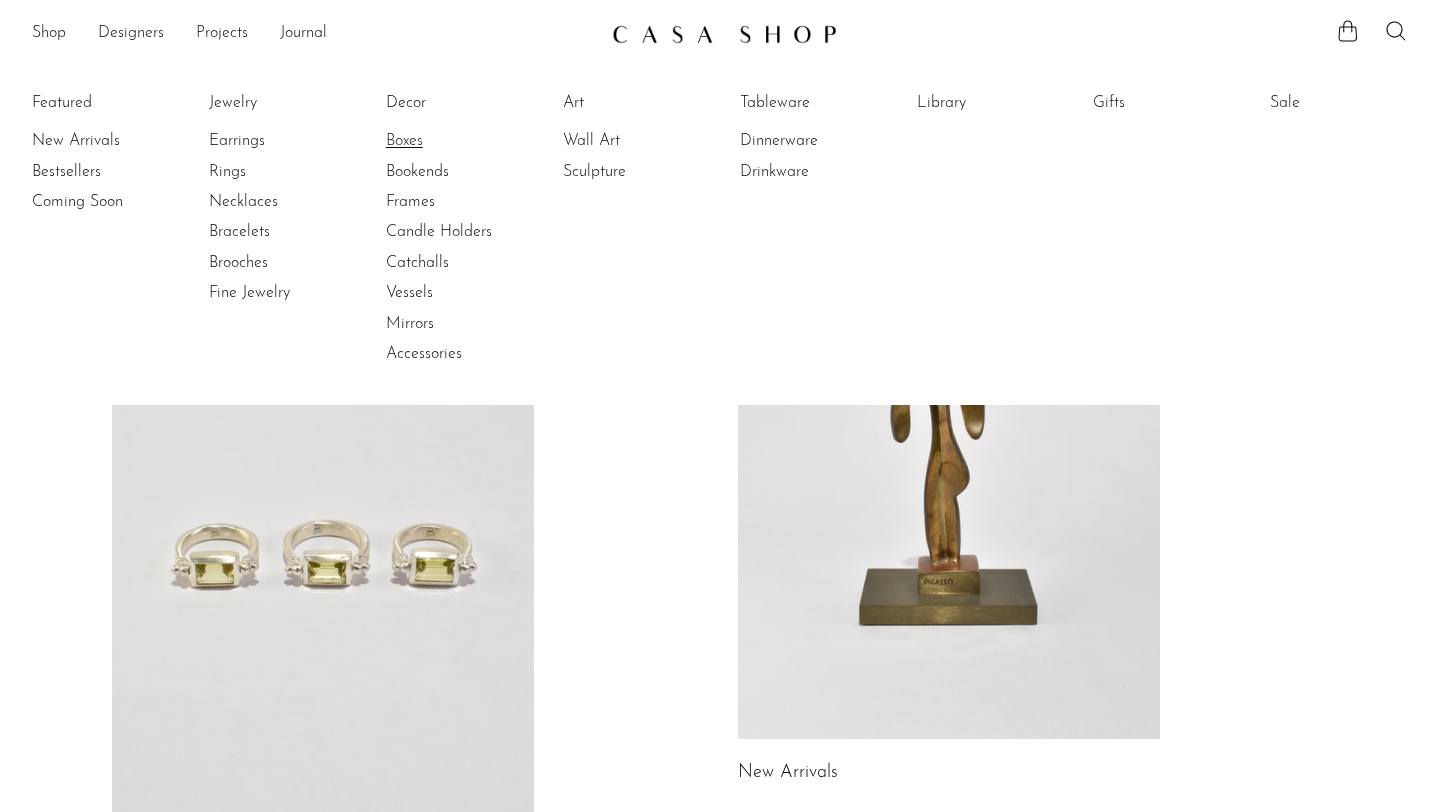click on "Boxes" at bounding box center [461, 141] 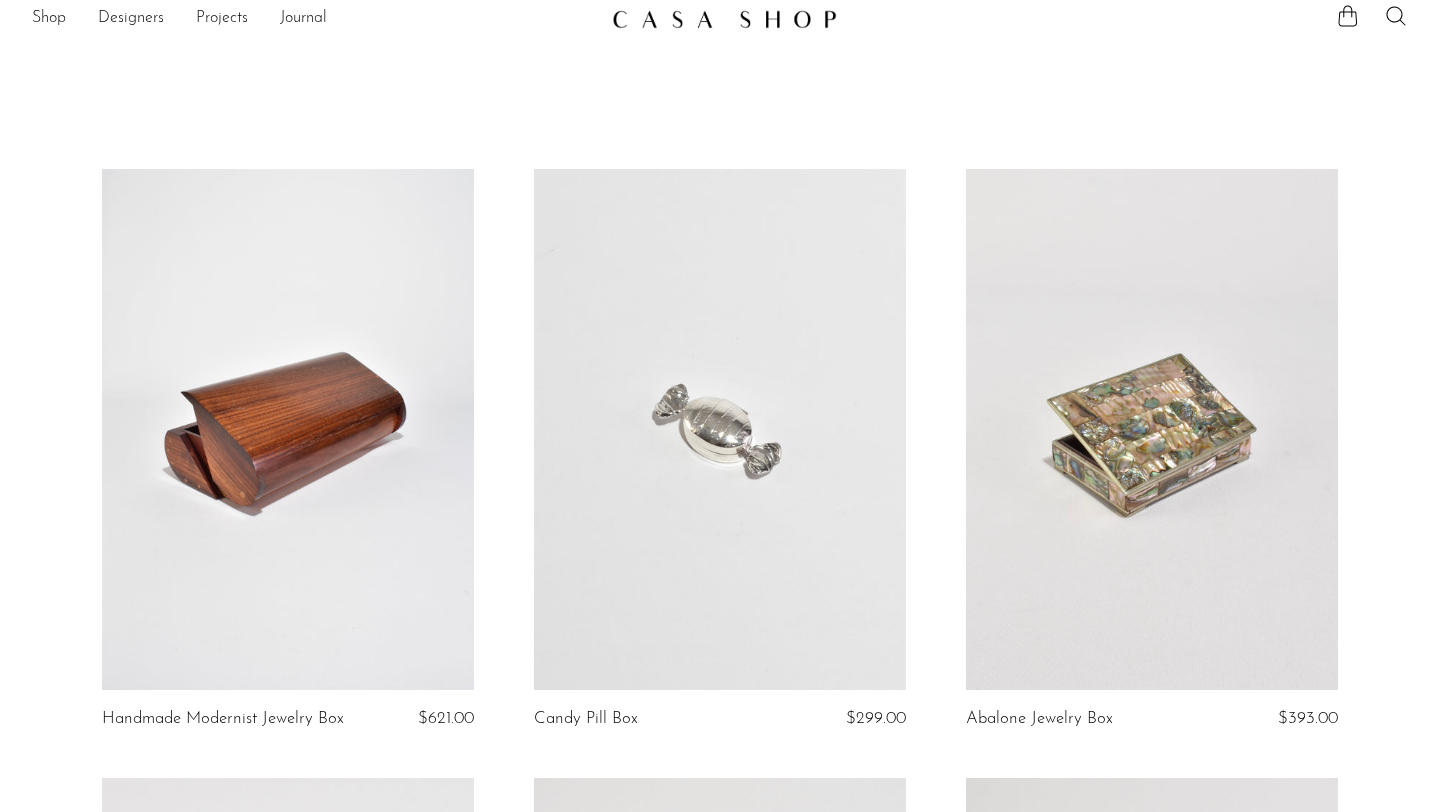 scroll, scrollTop: 0, scrollLeft: 0, axis: both 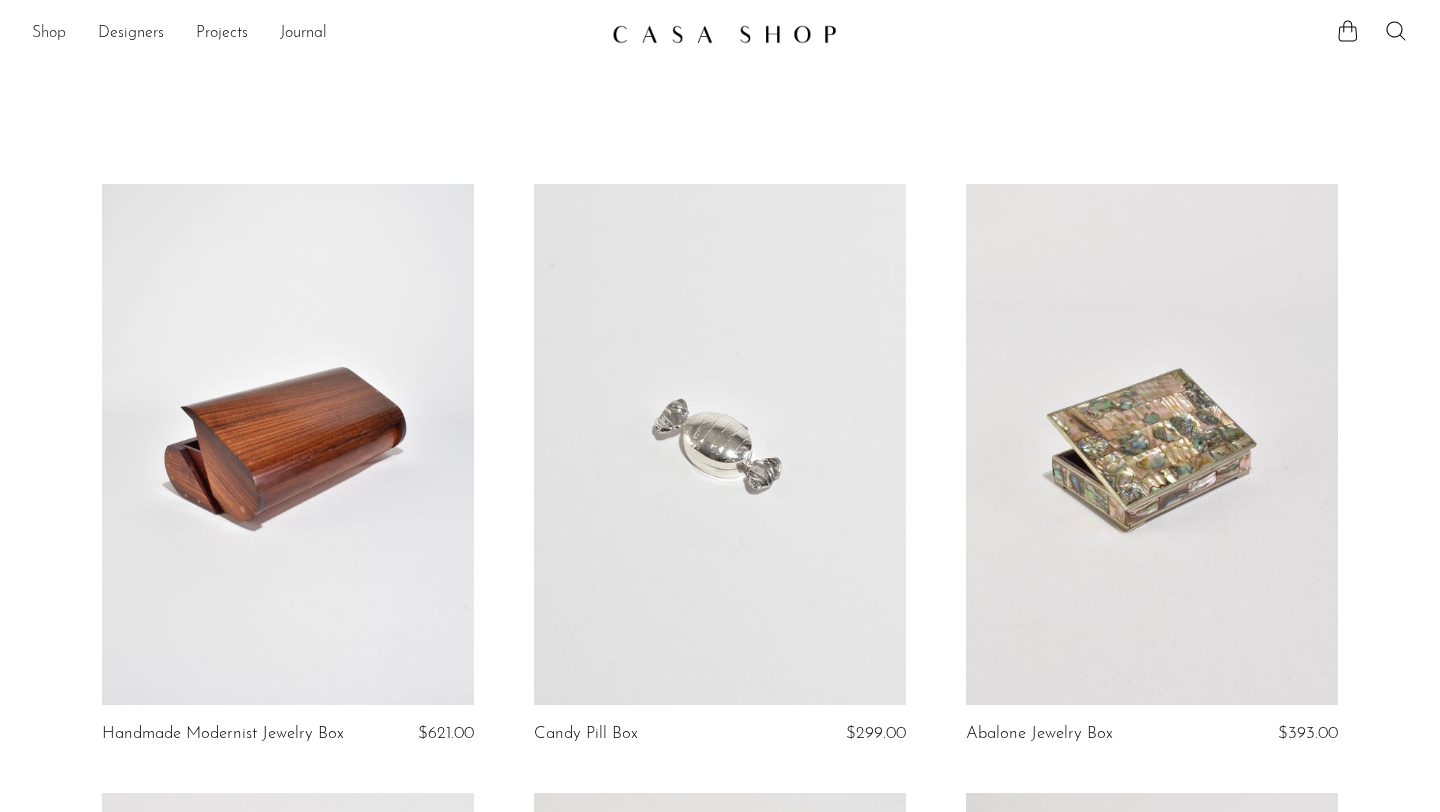 click on "Shop" at bounding box center [49, 34] 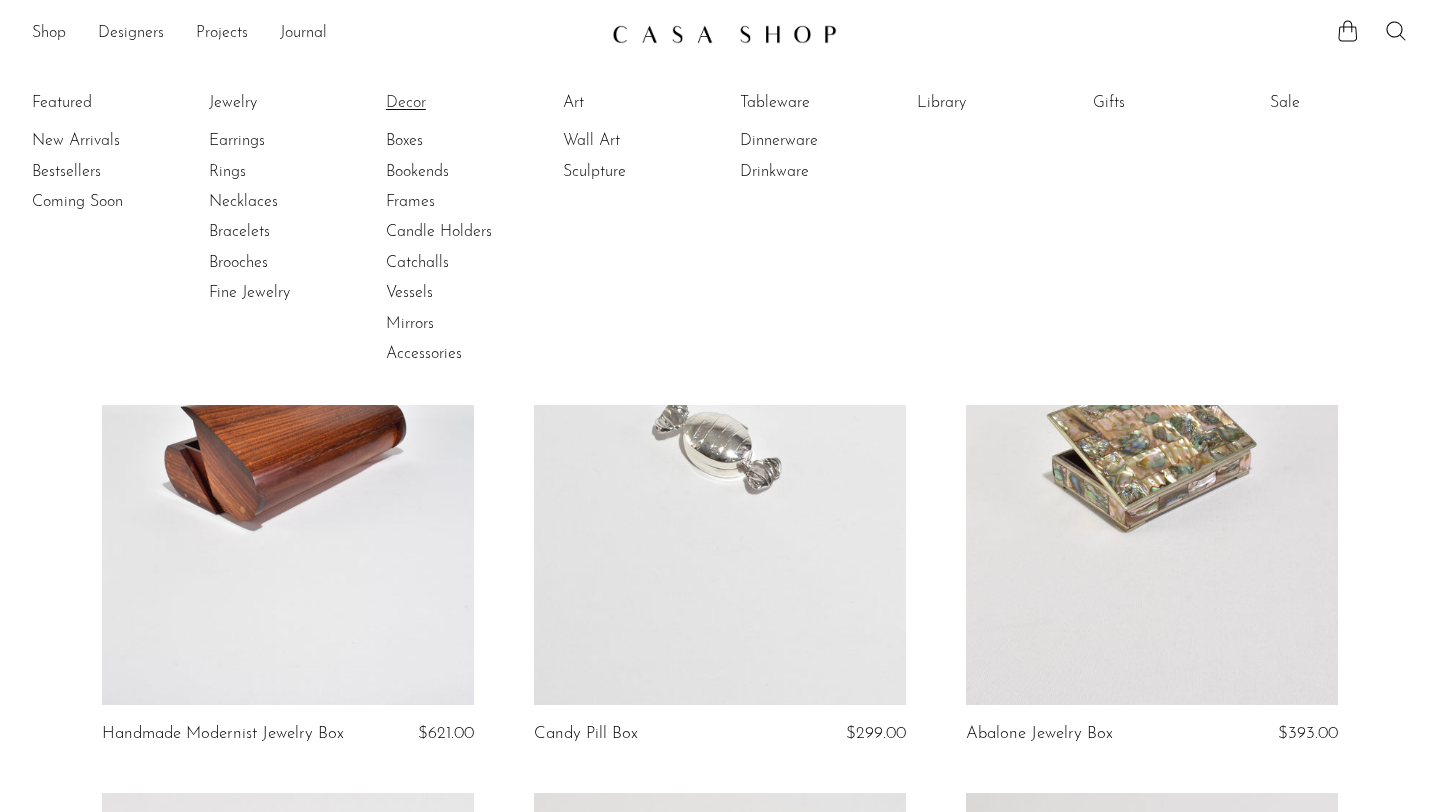 click on "Decor" at bounding box center (461, 103) 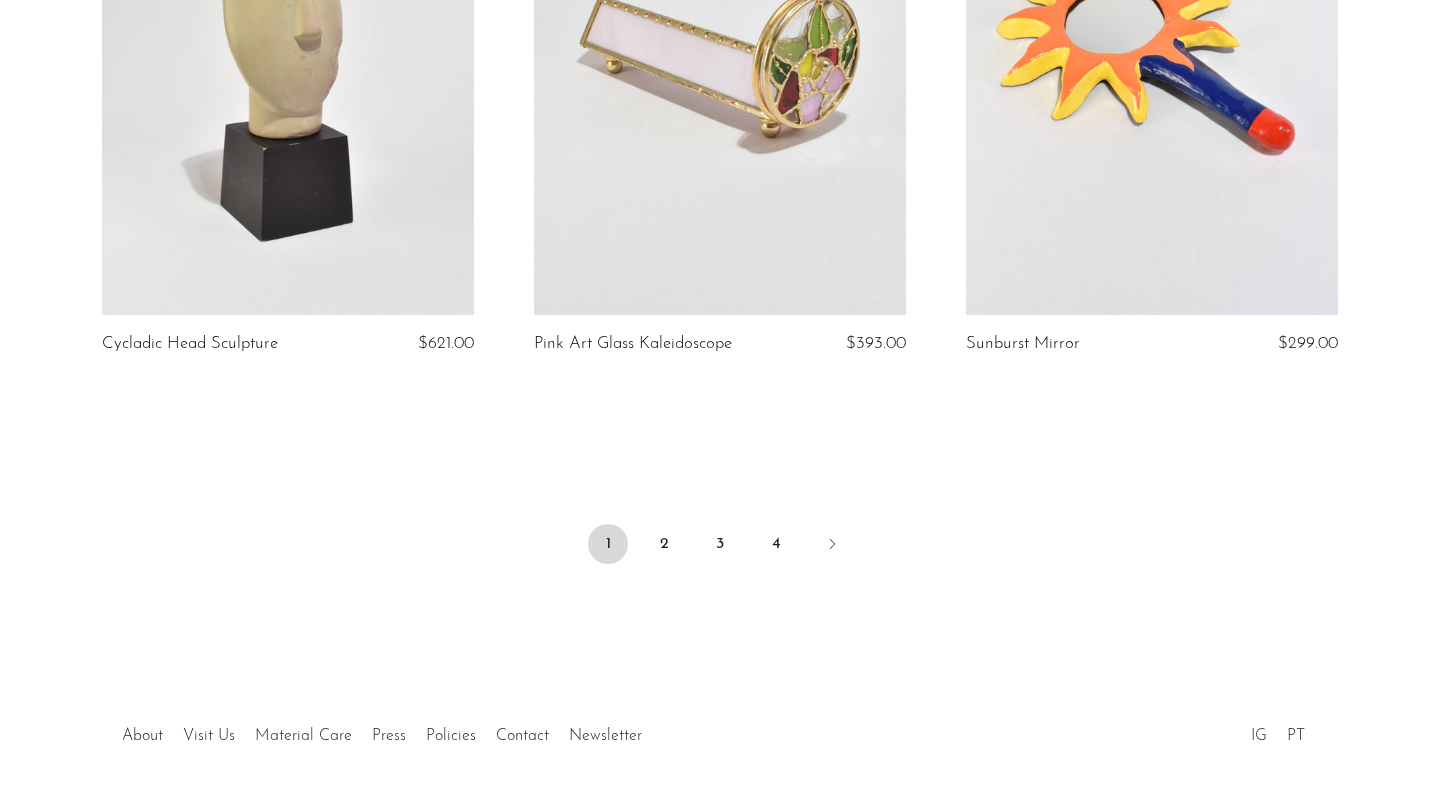 scroll, scrollTop: 7166, scrollLeft: 0, axis: vertical 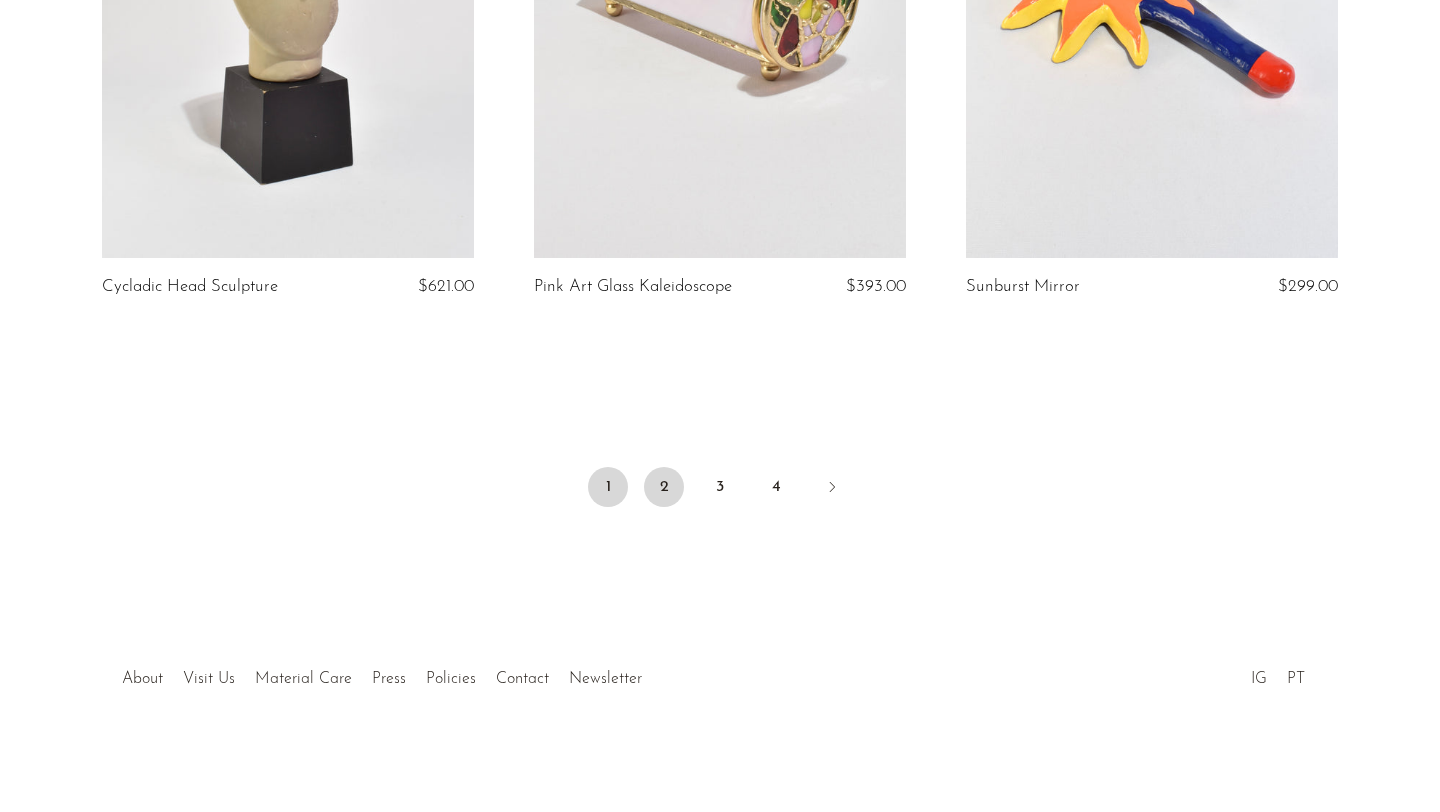 click on "2" at bounding box center (664, 487) 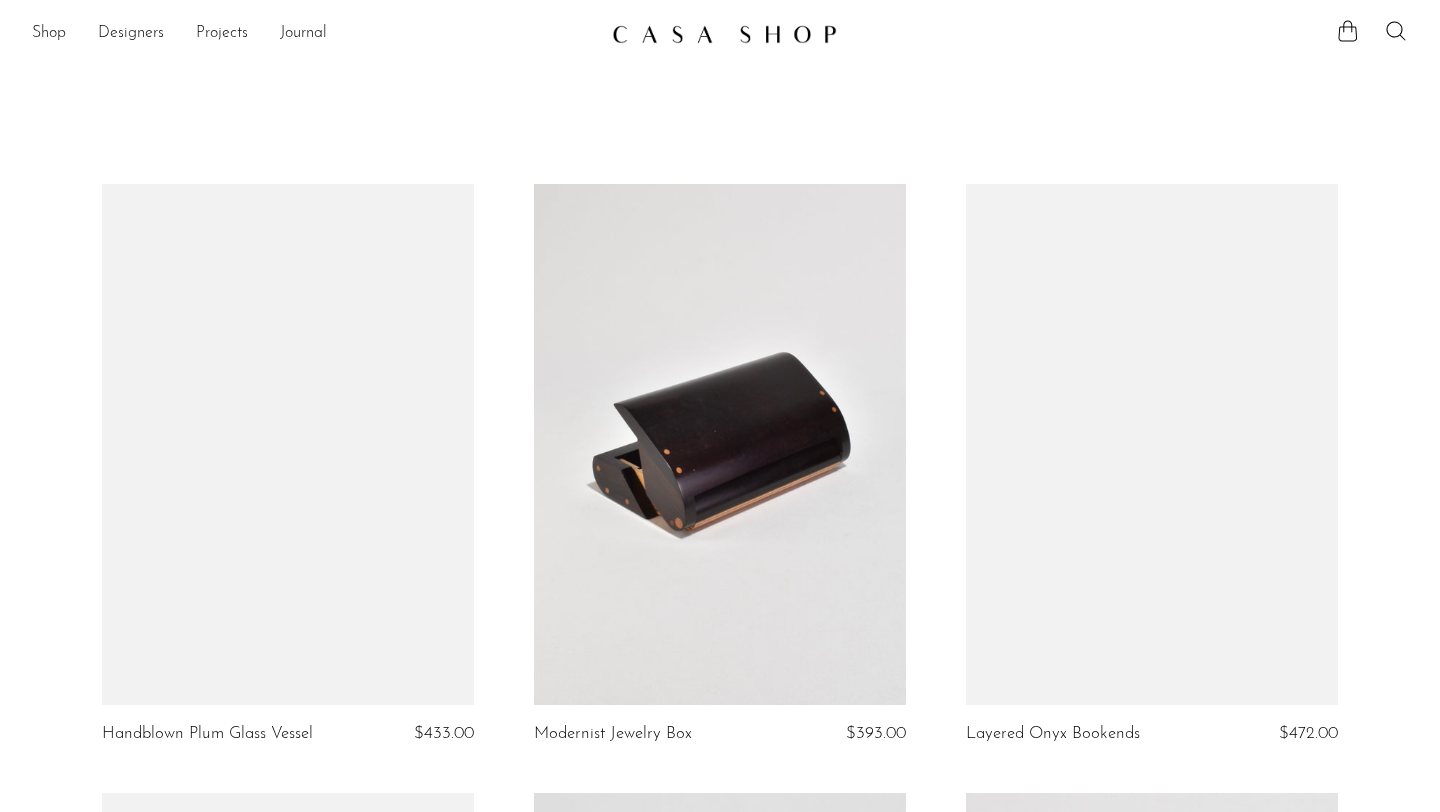 scroll, scrollTop: 0, scrollLeft: 0, axis: both 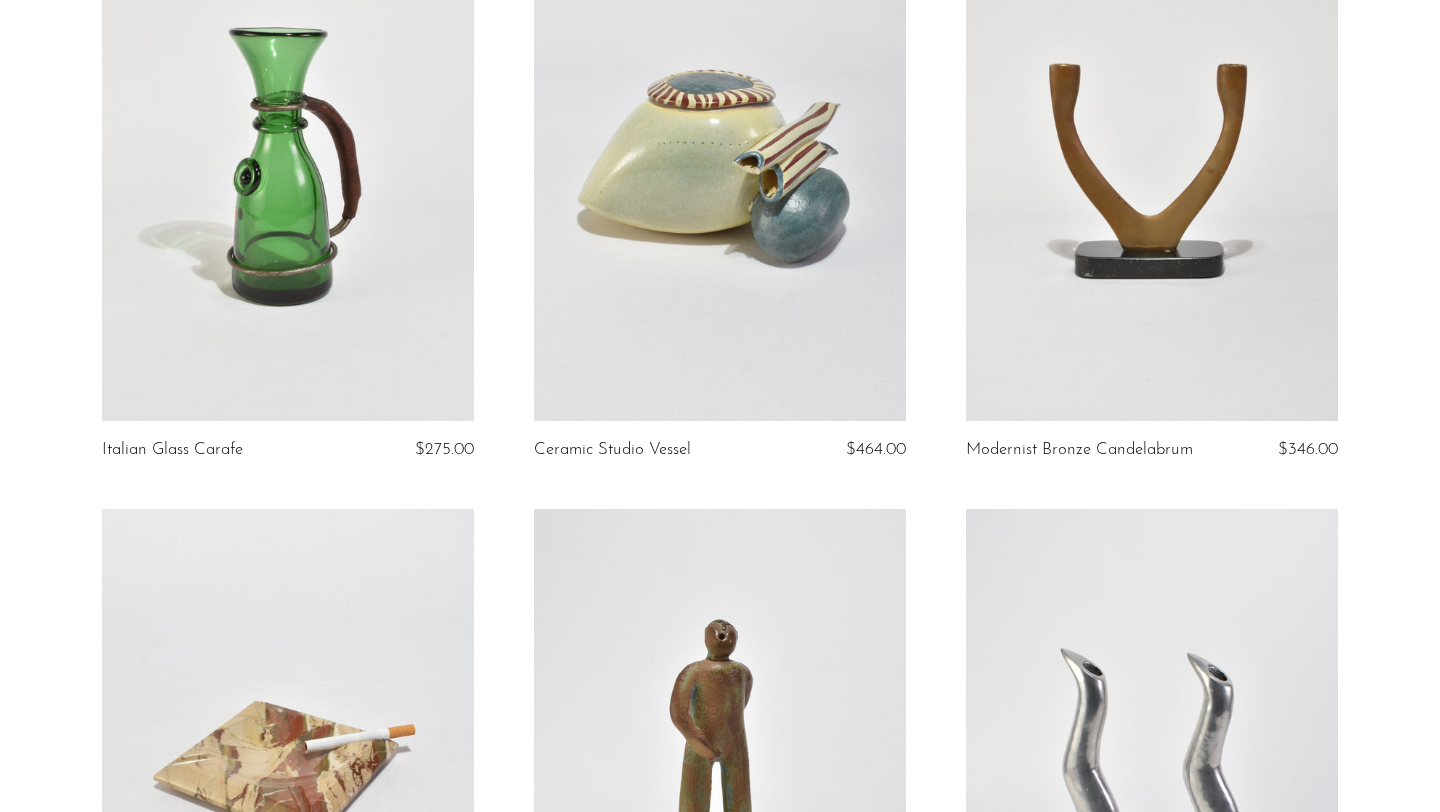 click on "Ceramic Studio Vessel
$464.00" at bounding box center (720, 204) 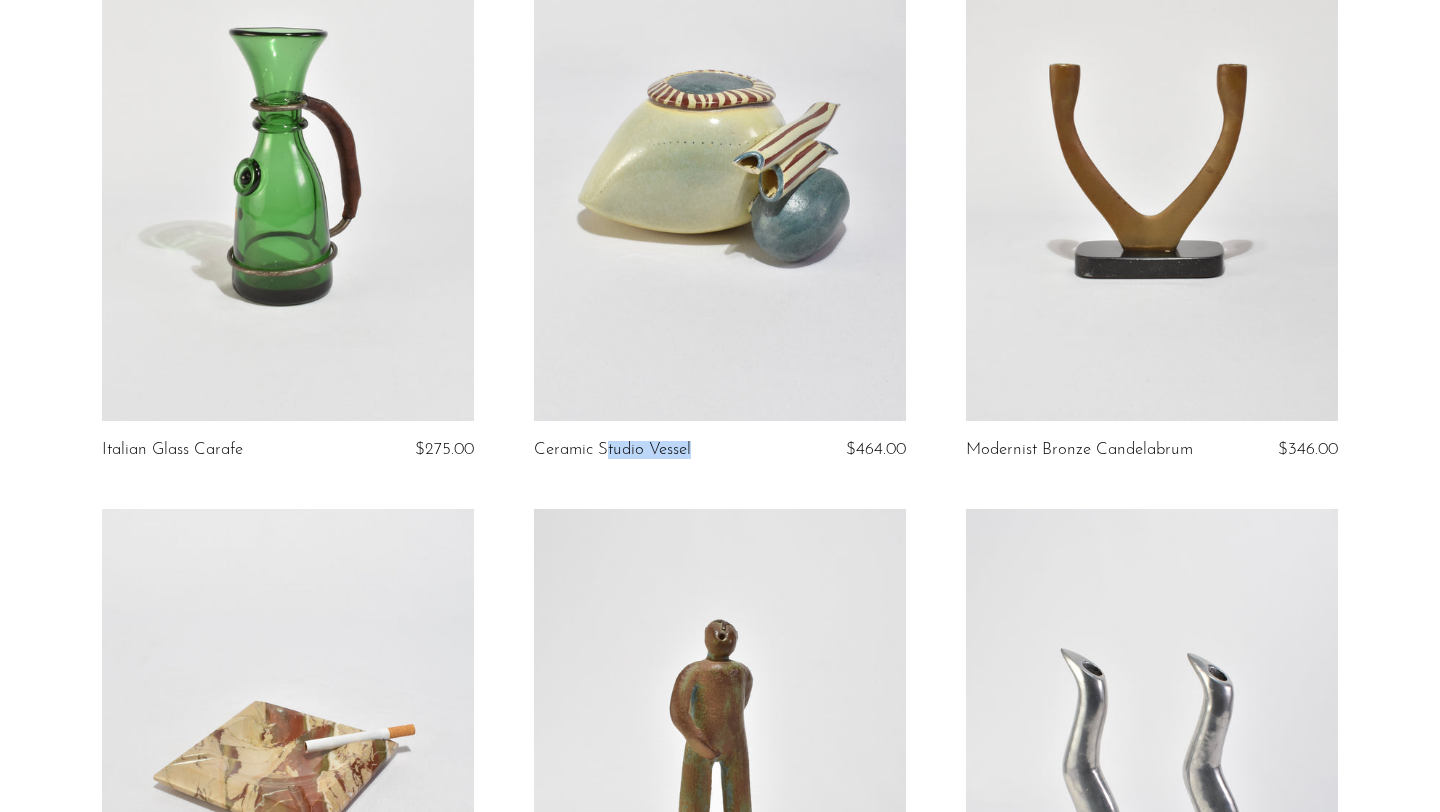 click on "Ceramic Studio Vessel
$464.00" at bounding box center (720, 204) 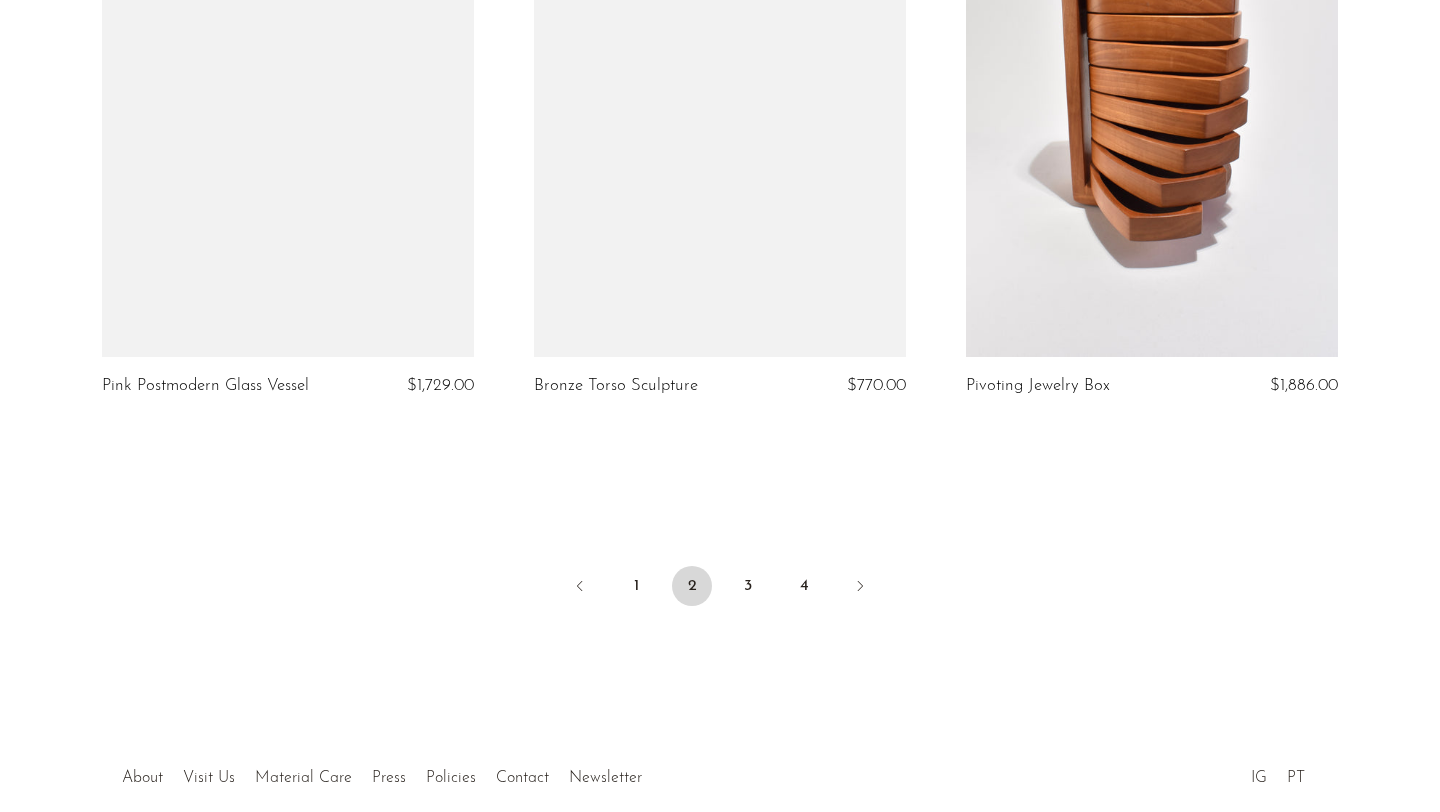 scroll, scrollTop: 7071, scrollLeft: 0, axis: vertical 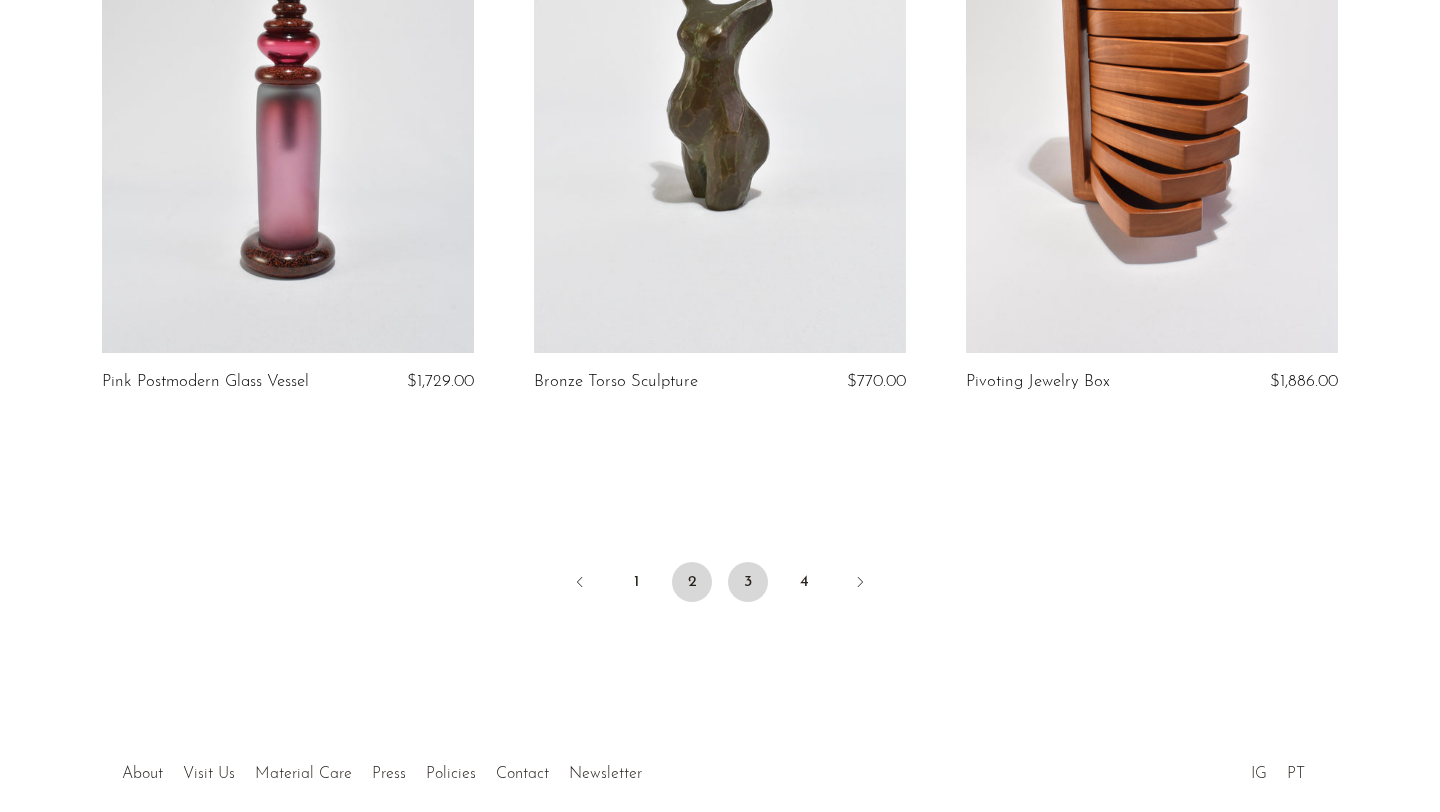 click on "3" at bounding box center (748, 582) 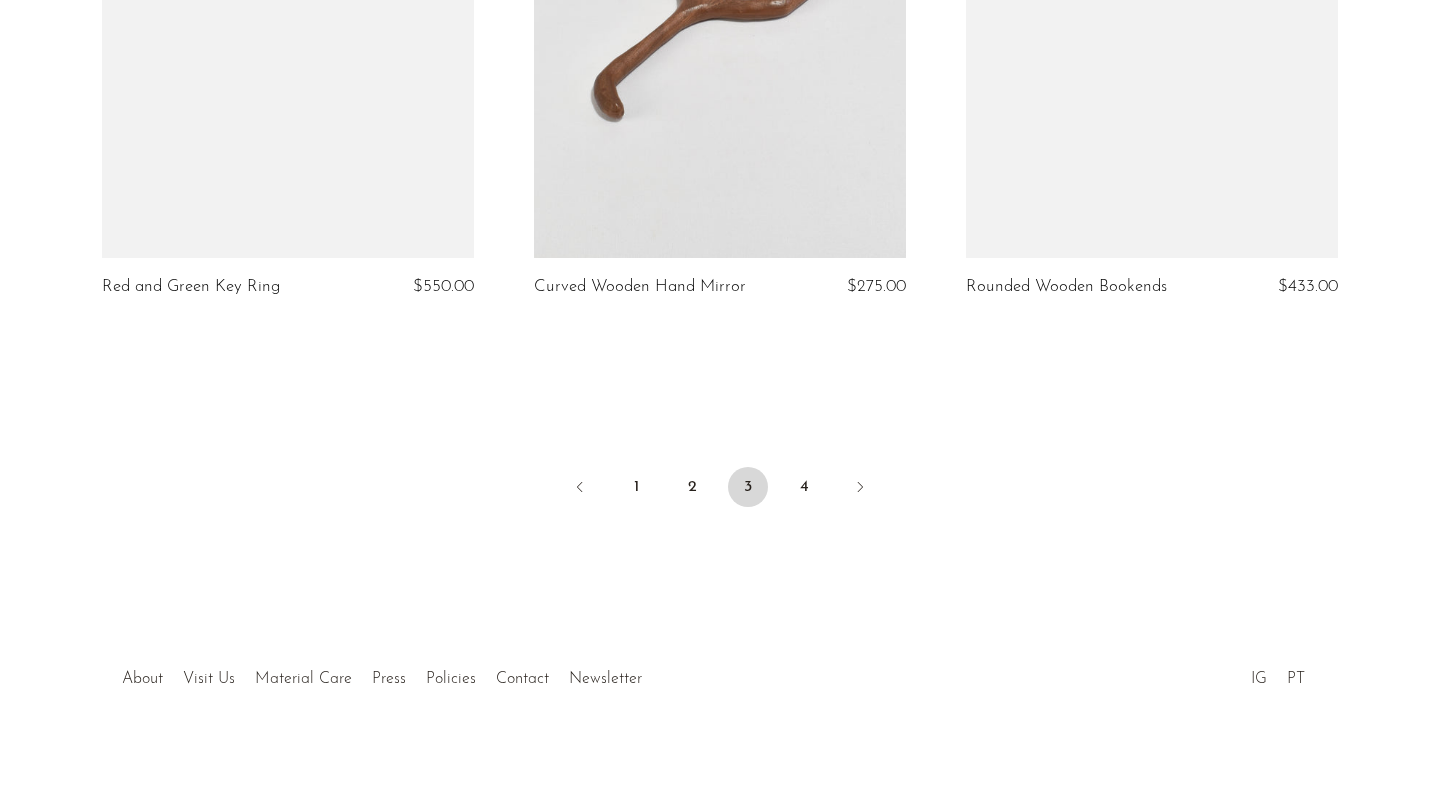 scroll, scrollTop: 7185, scrollLeft: 0, axis: vertical 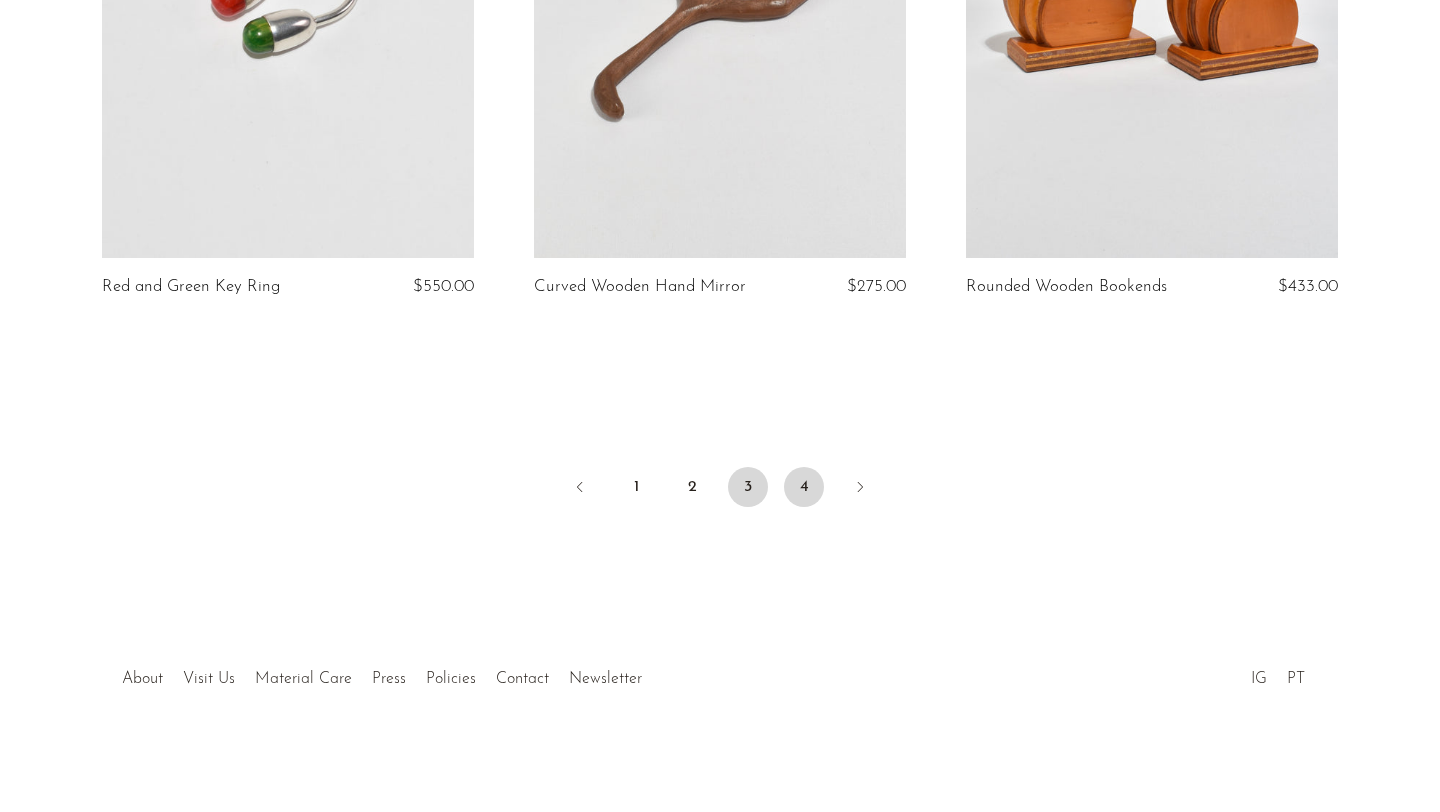 click on "4" at bounding box center [804, 487] 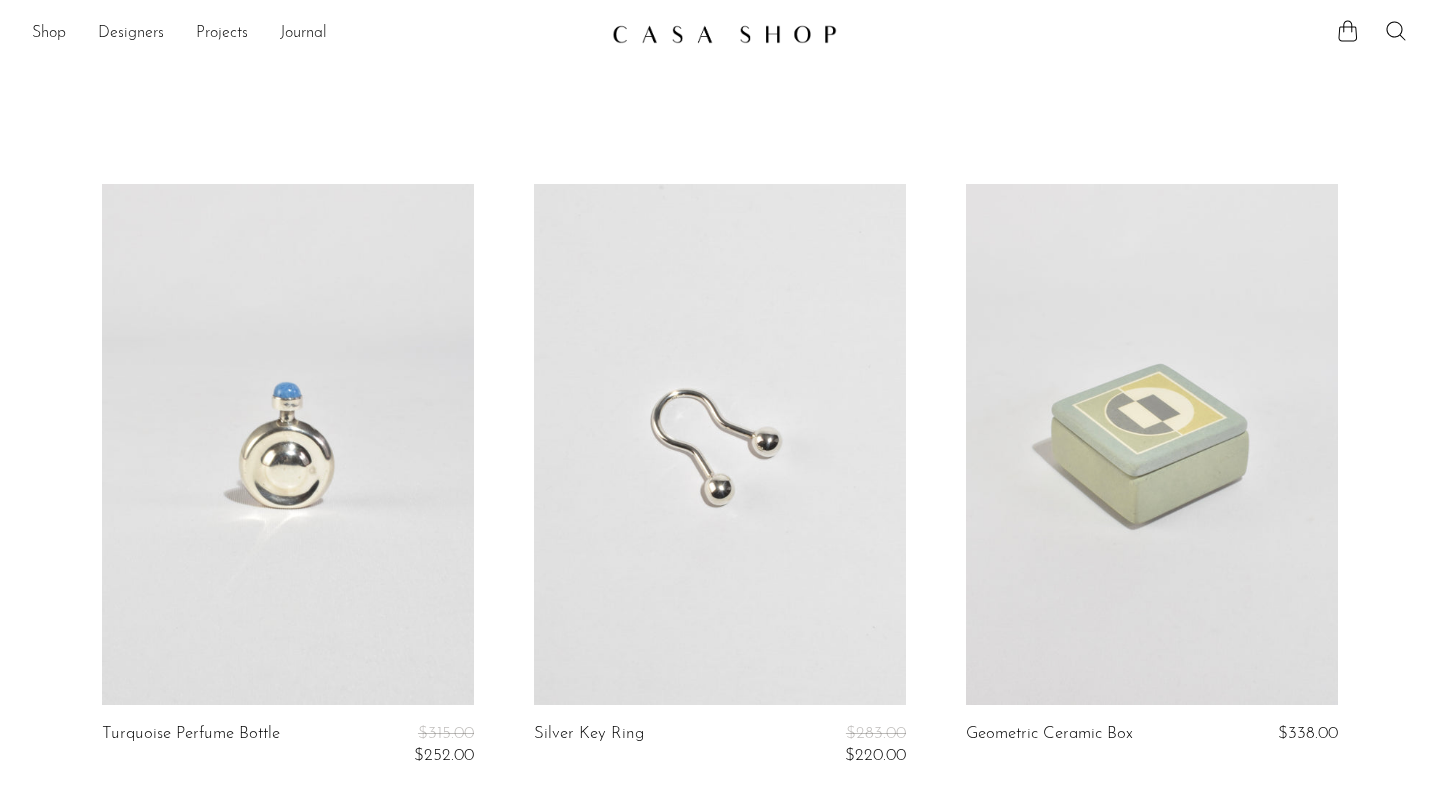 scroll, scrollTop: 0, scrollLeft: 0, axis: both 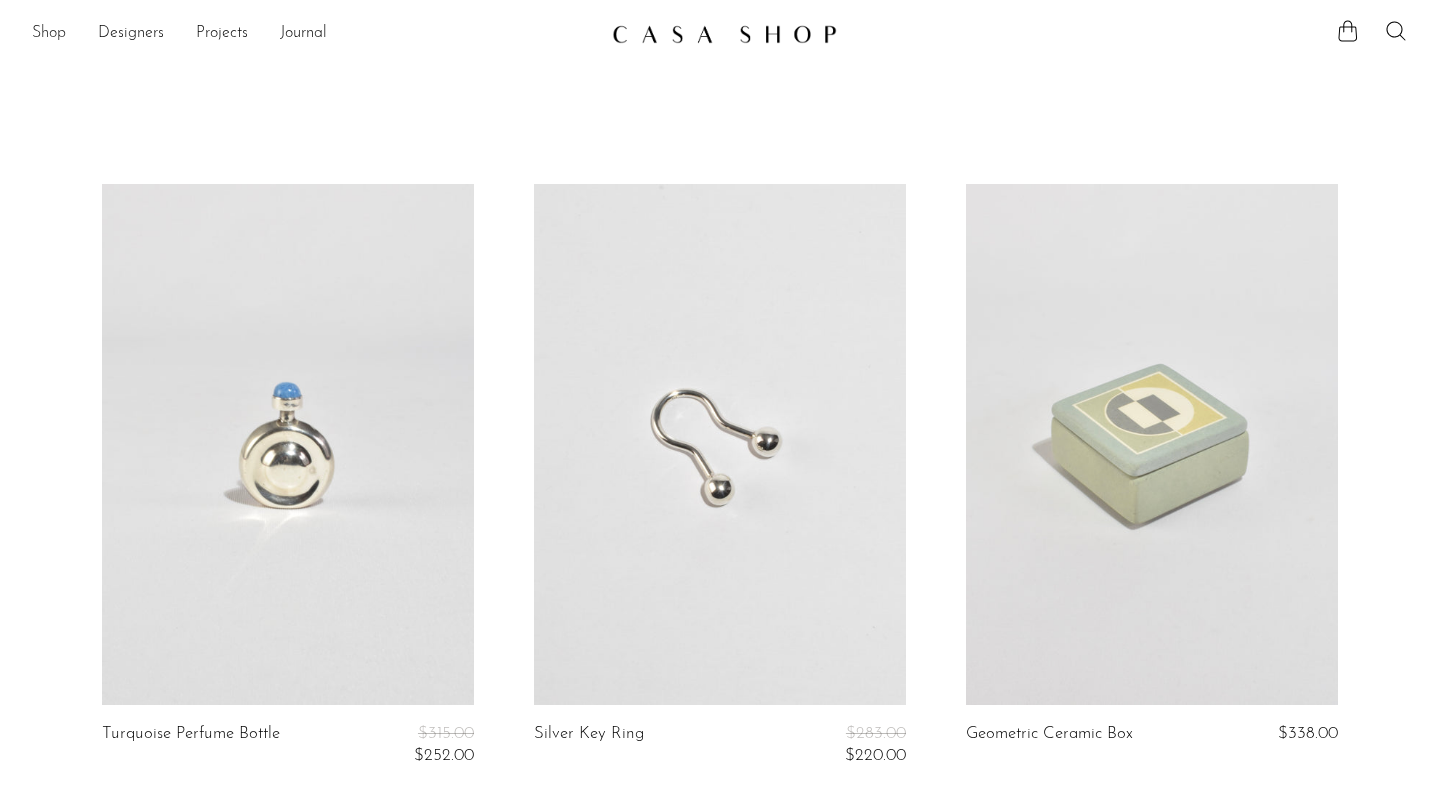 click on "Shop" at bounding box center [49, 34] 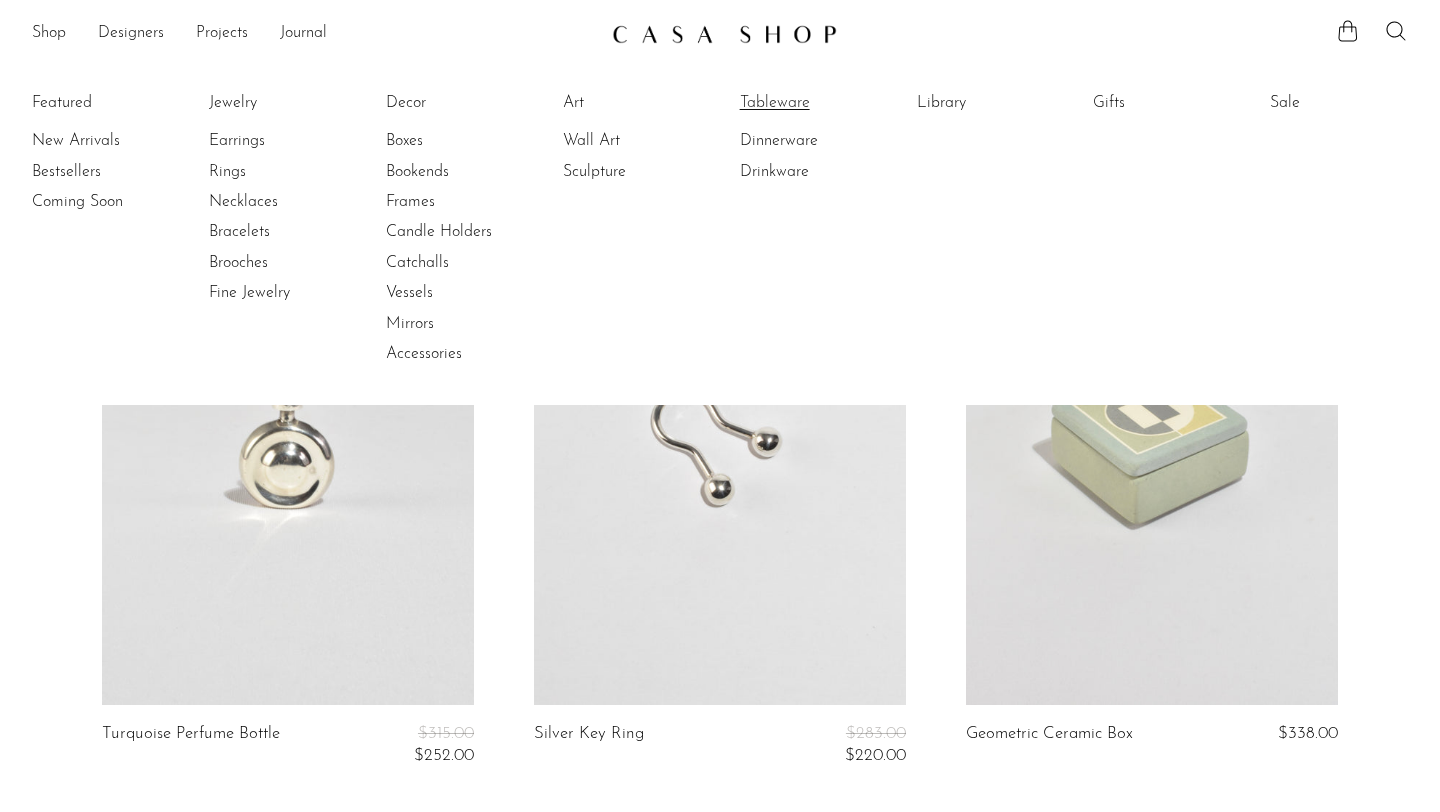 click on "Tableware" at bounding box center (815, 103) 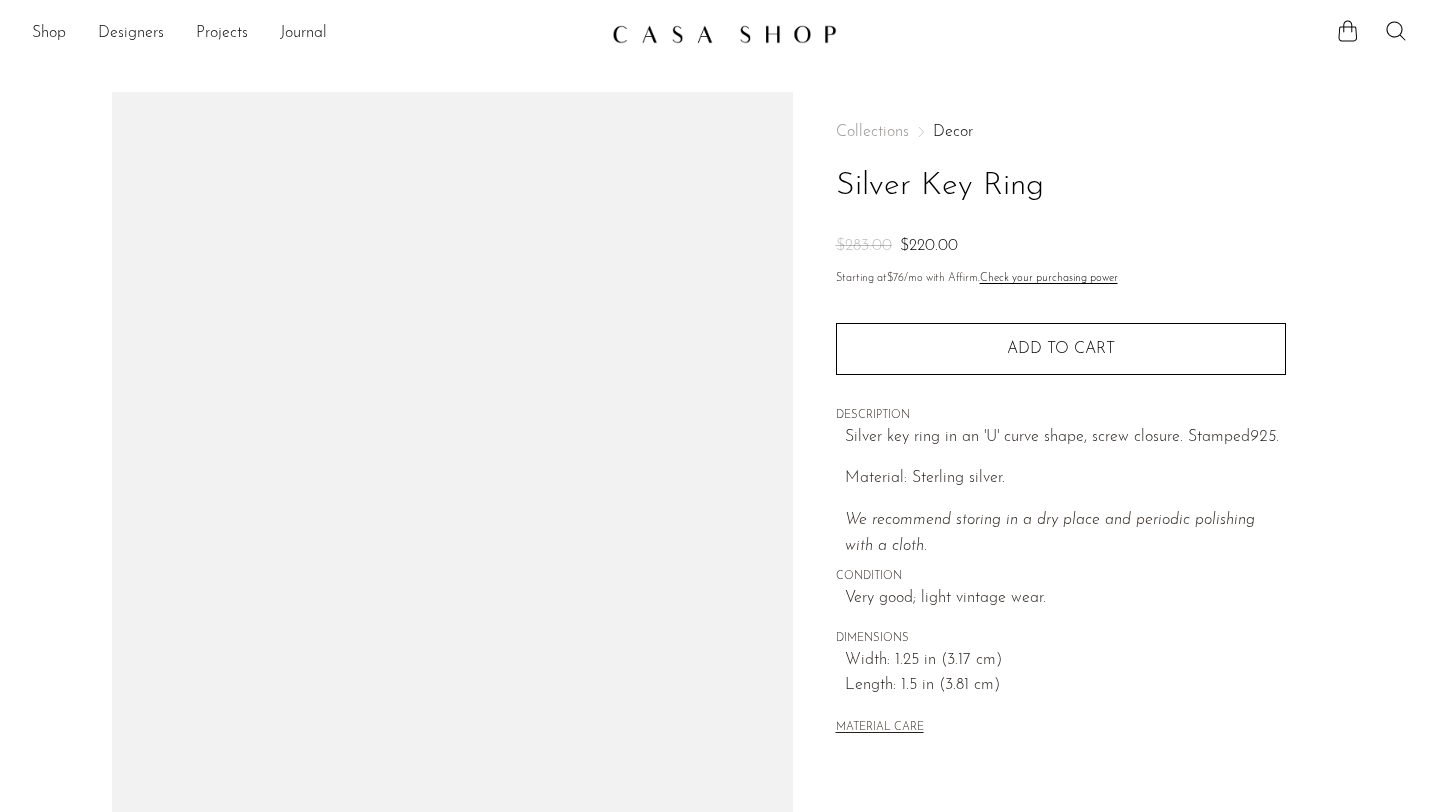 scroll, scrollTop: 0, scrollLeft: 0, axis: both 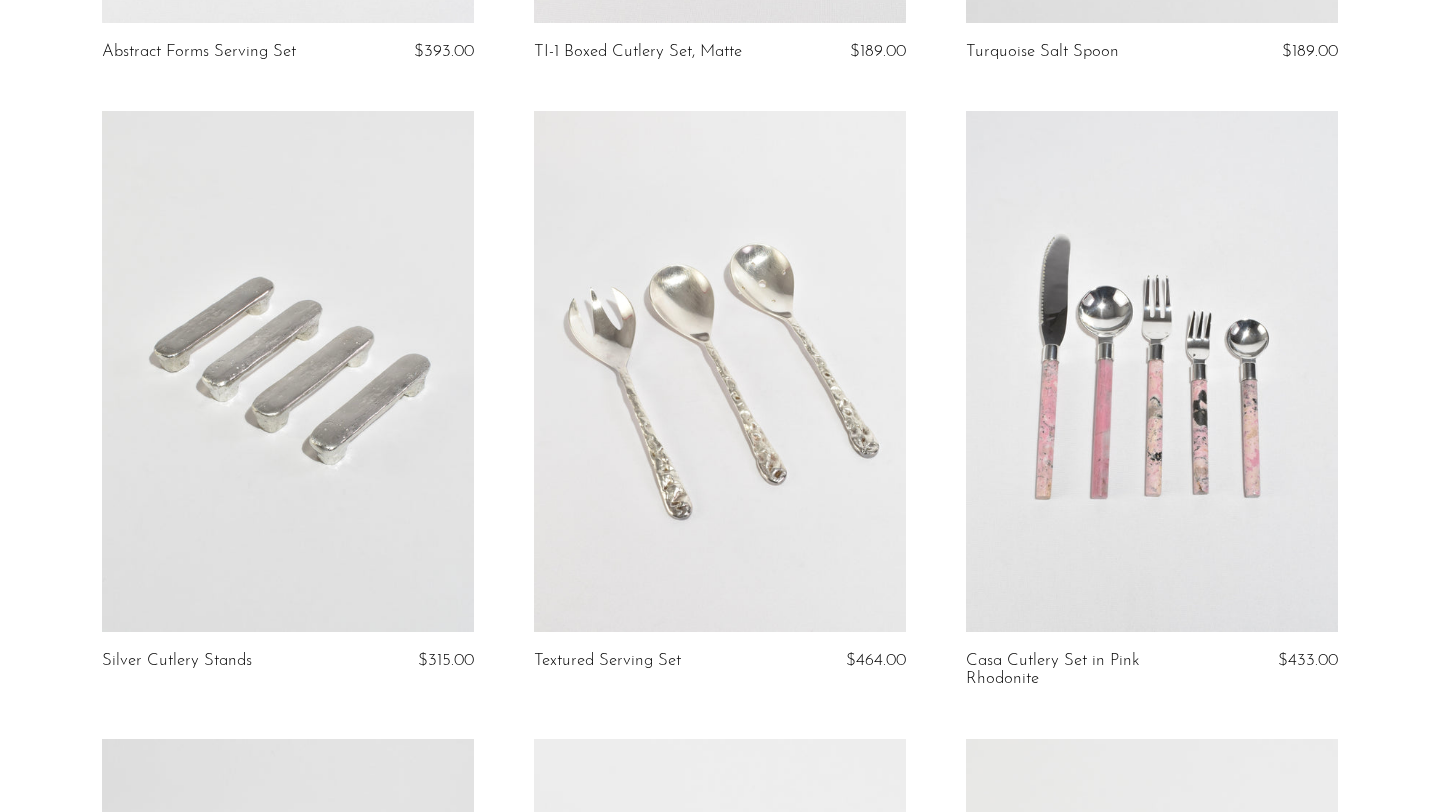click on "TI-1 Boxed Cutlery Set, Matte
$189.00" at bounding box center (720, -194) 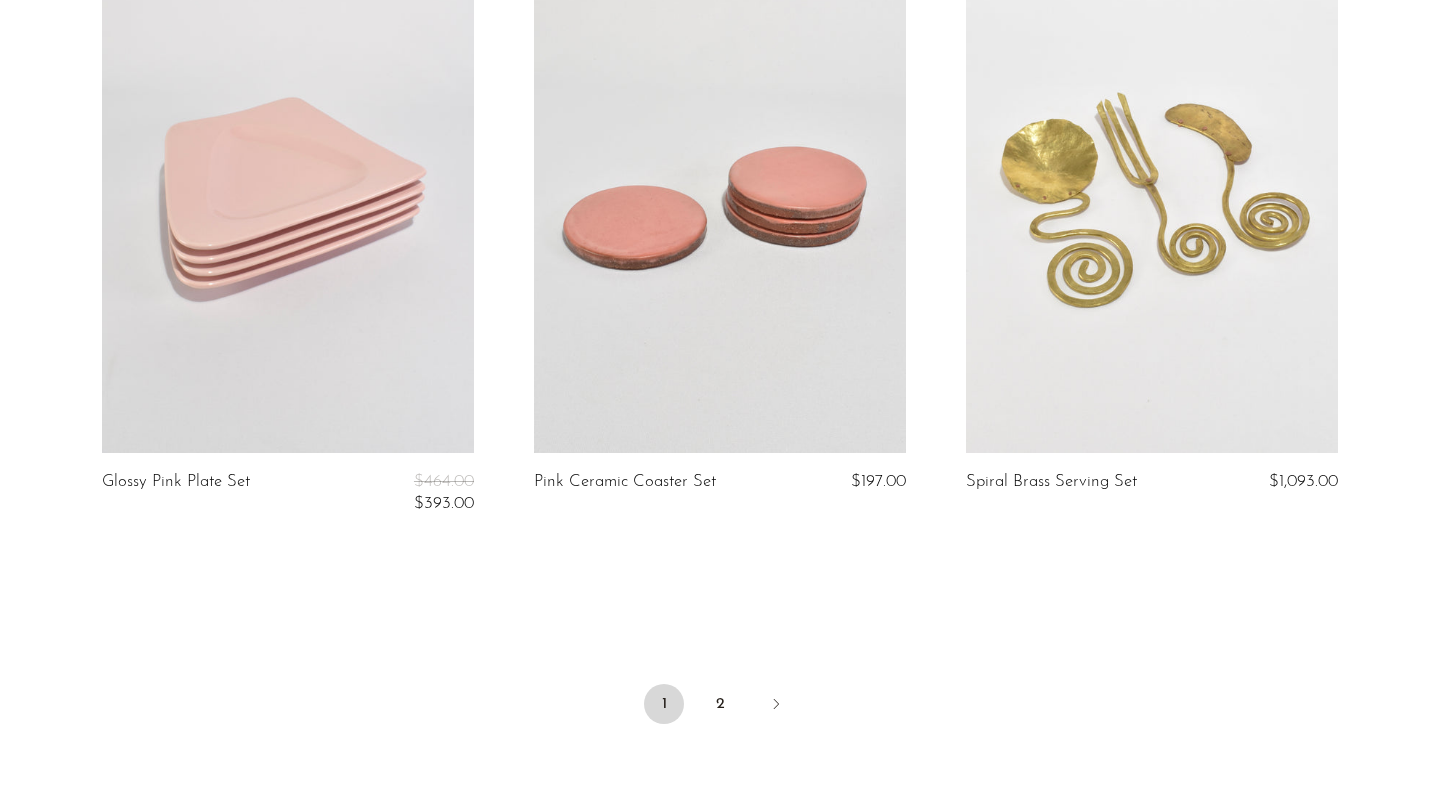 scroll, scrollTop: 7018, scrollLeft: 0, axis: vertical 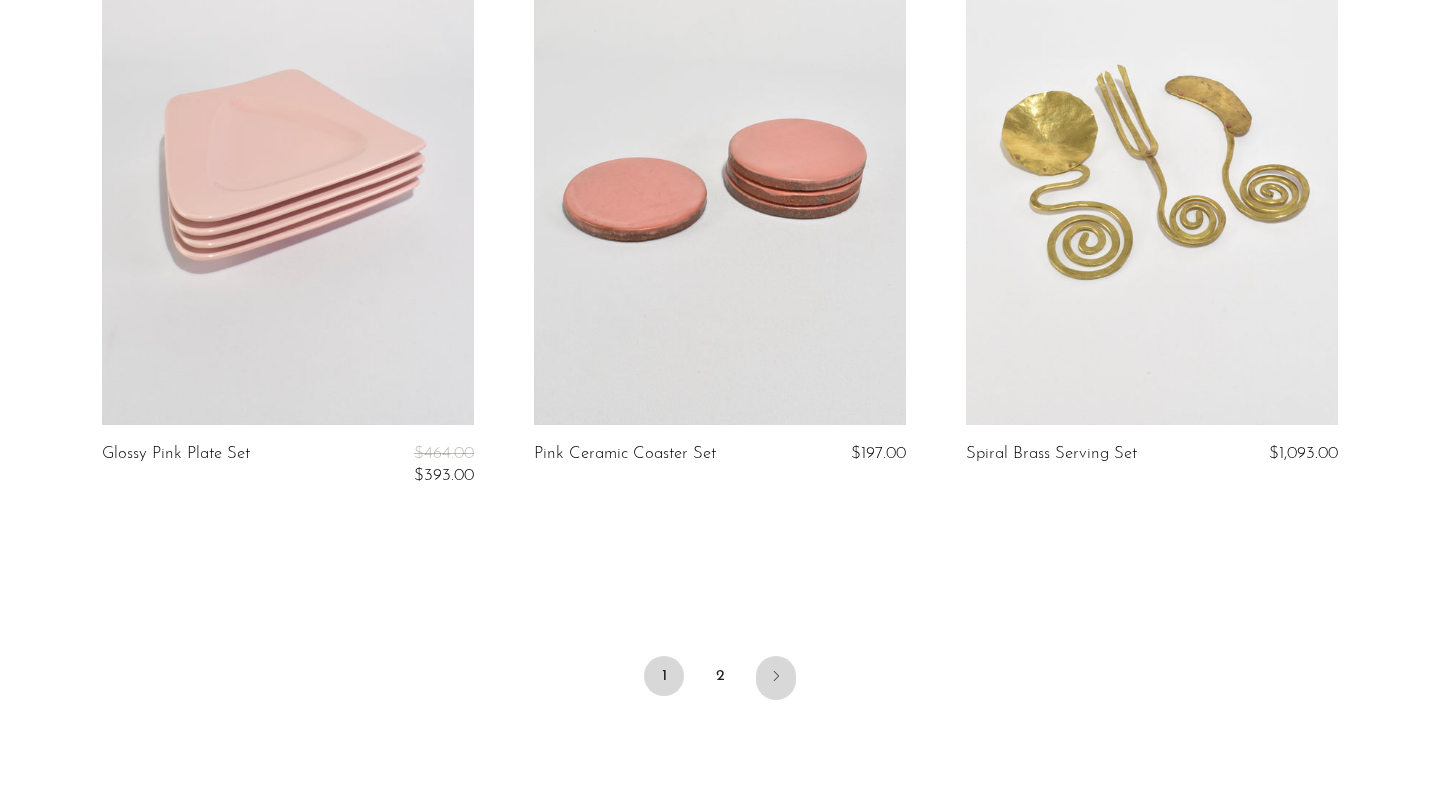 click 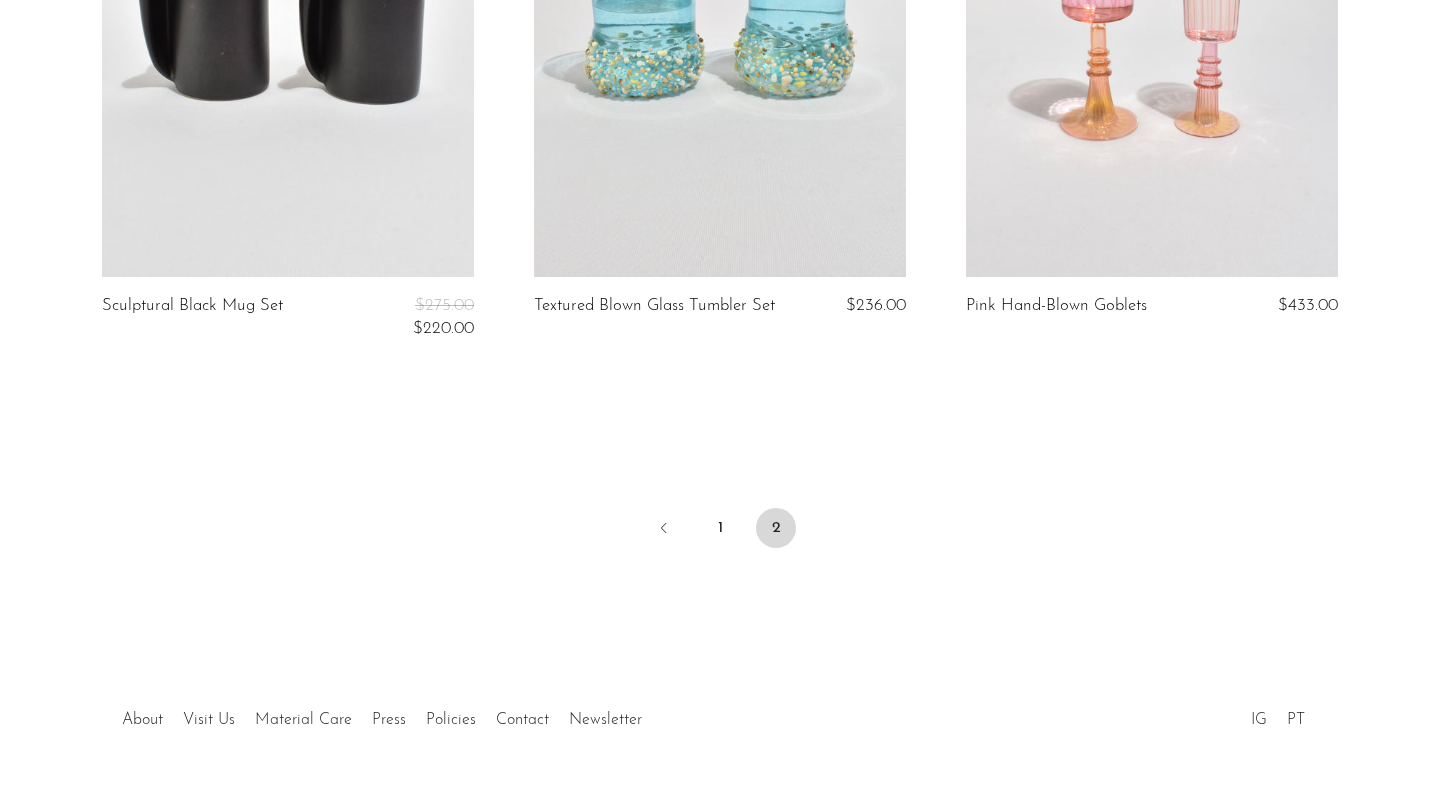 scroll, scrollTop: 1100, scrollLeft: 0, axis: vertical 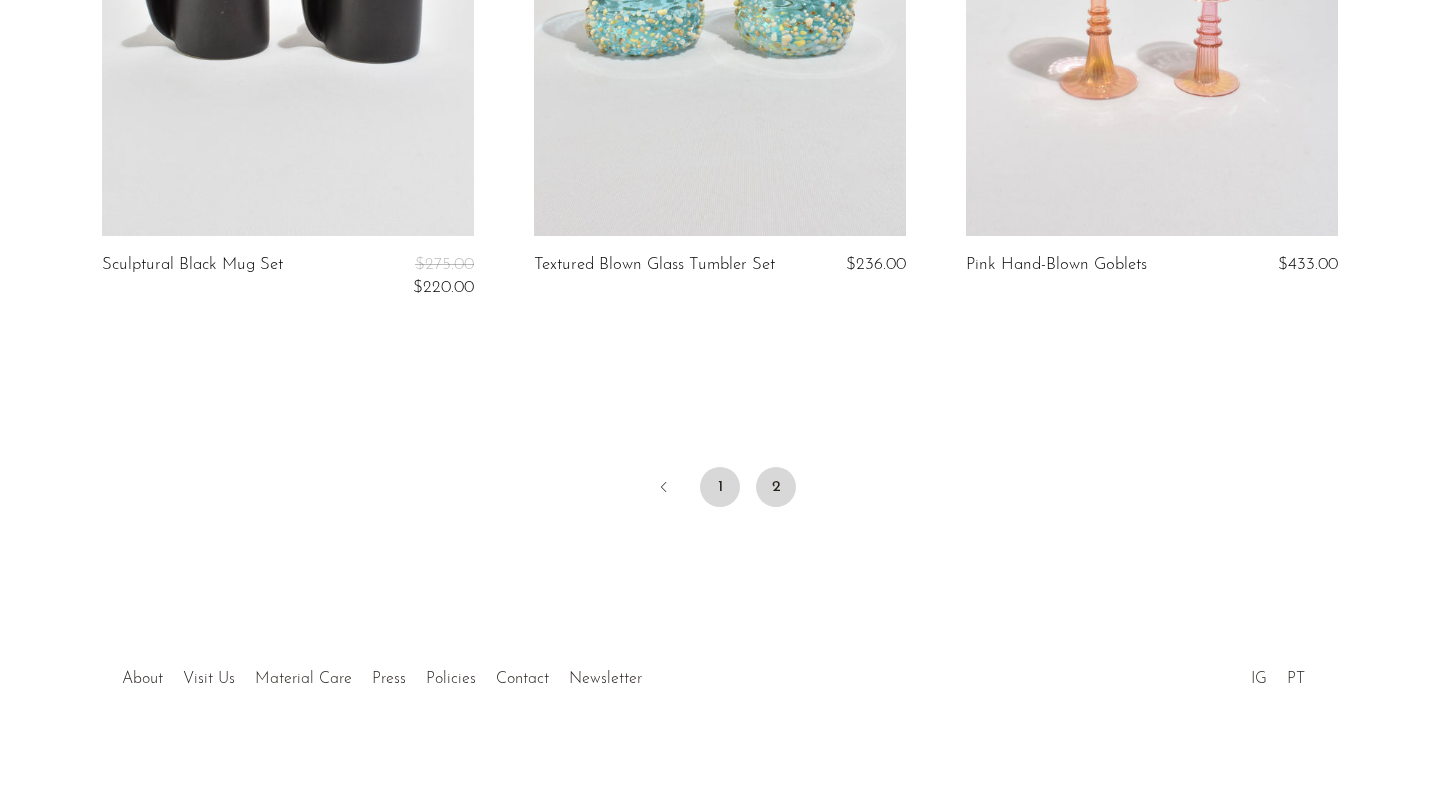 click on "1" at bounding box center (720, 487) 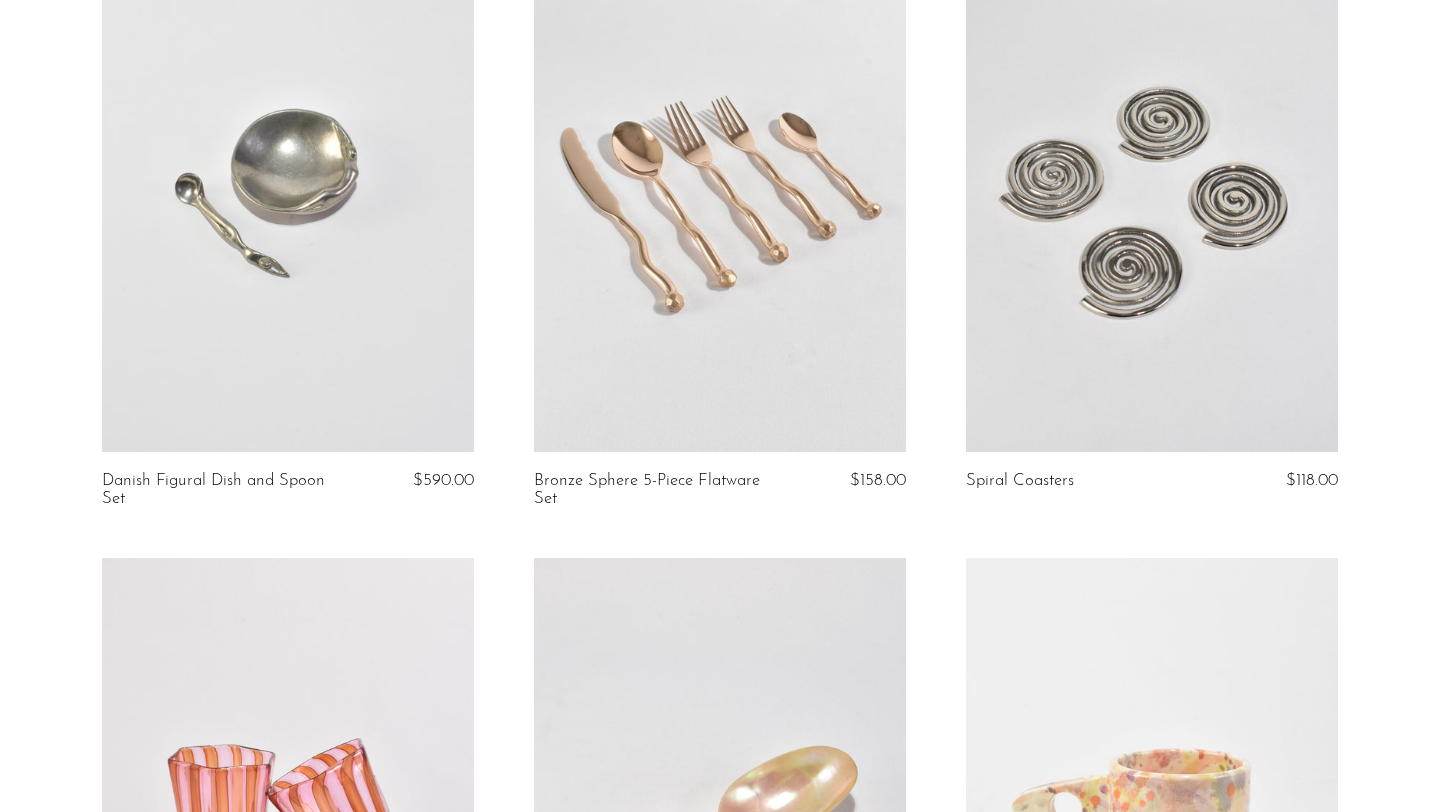 scroll, scrollTop: 256, scrollLeft: 0, axis: vertical 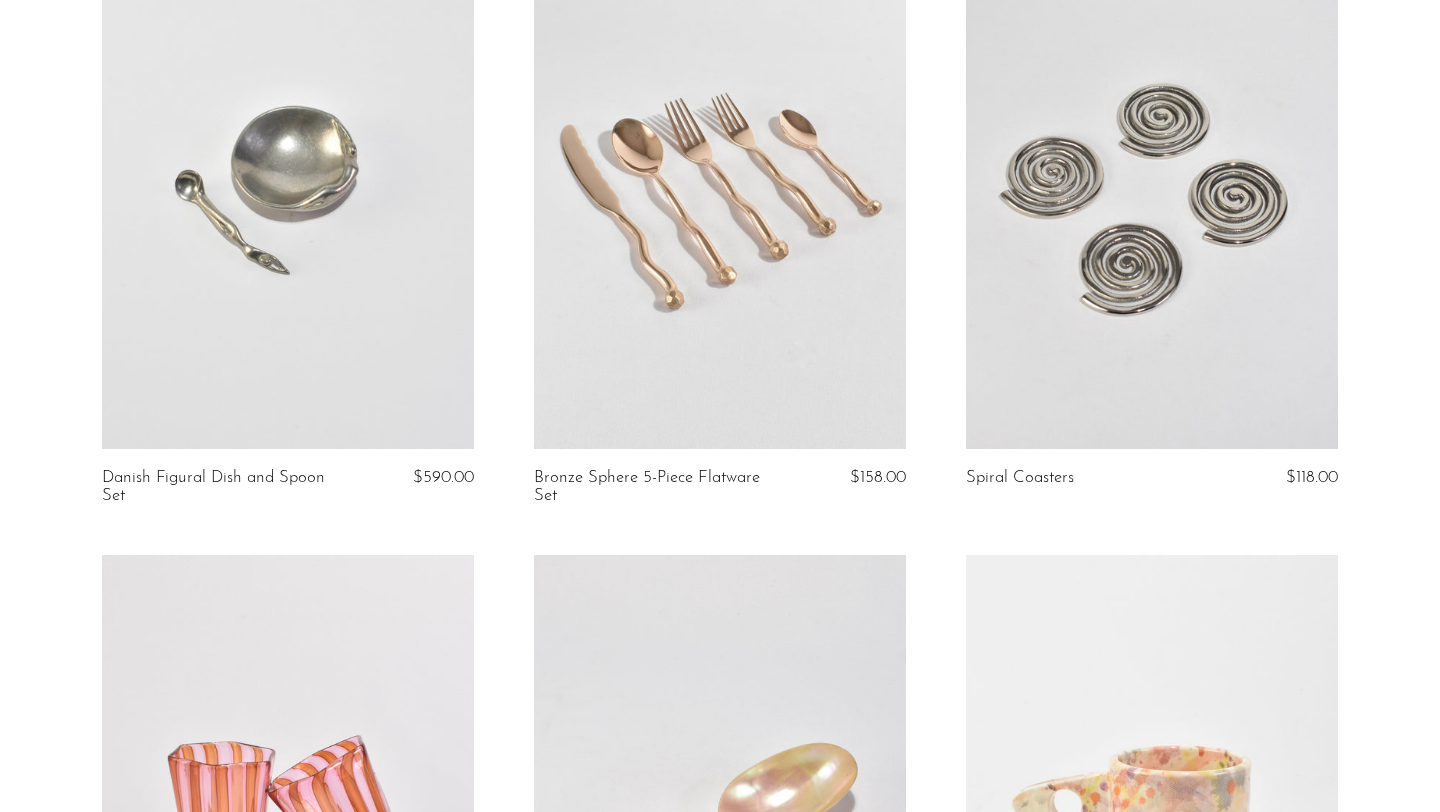 click at bounding box center [720, 188] 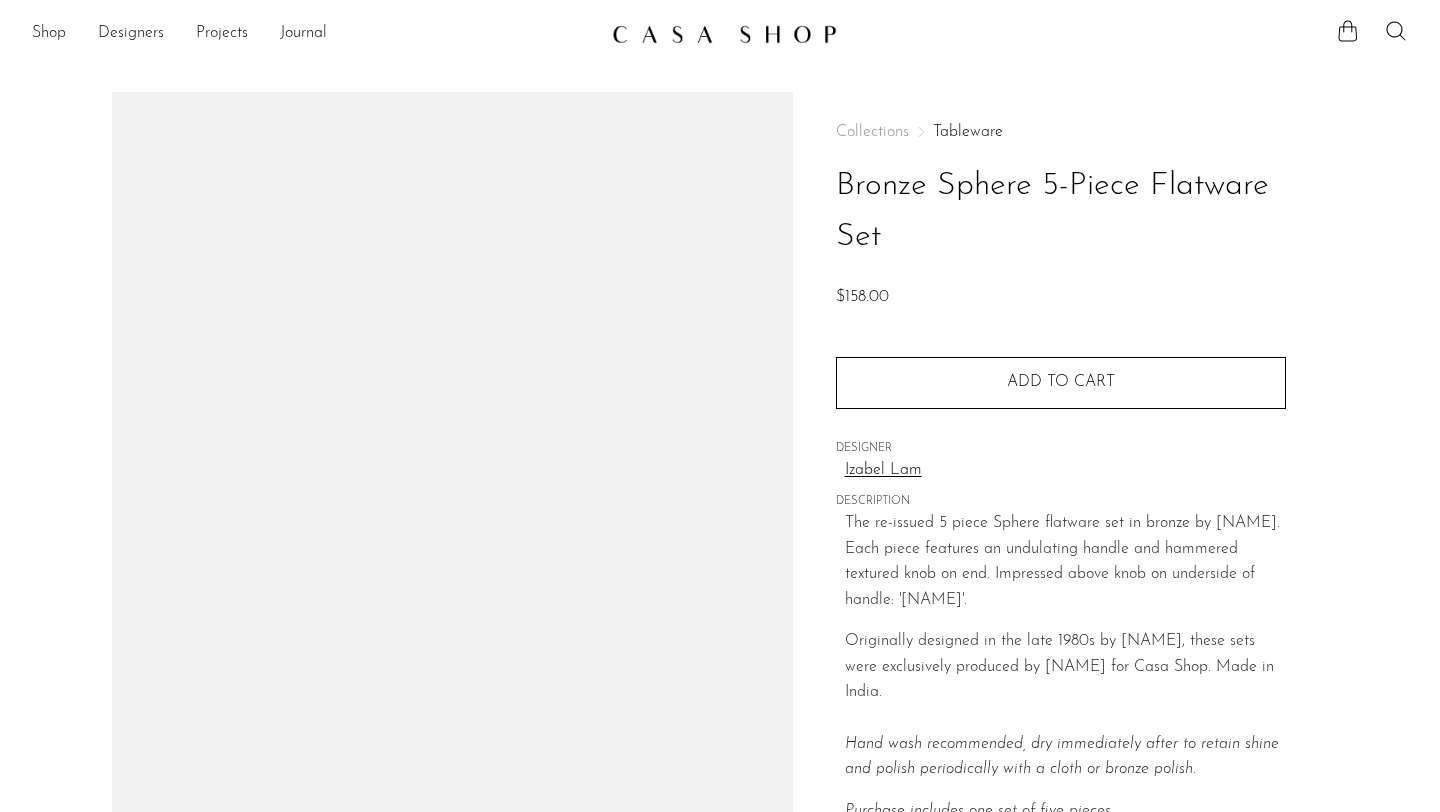 scroll, scrollTop: 0, scrollLeft: 0, axis: both 